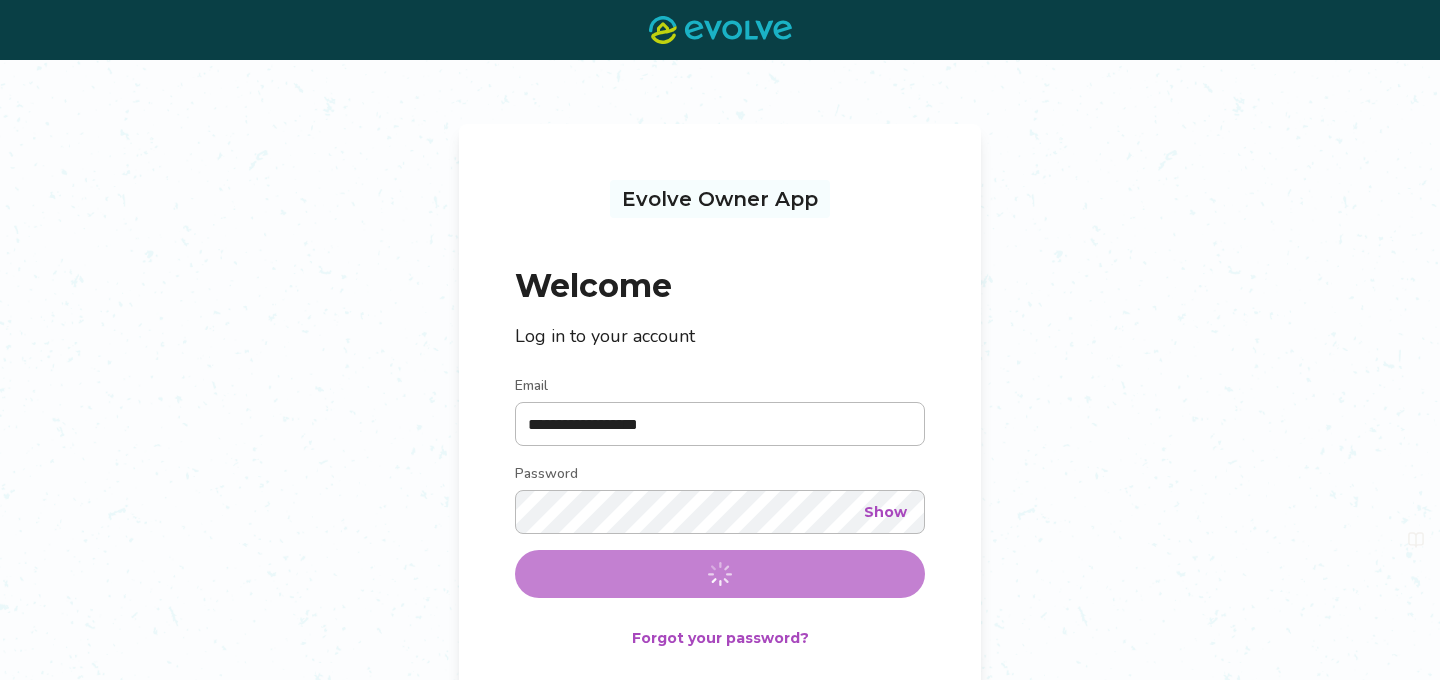 scroll, scrollTop: 0, scrollLeft: 0, axis: both 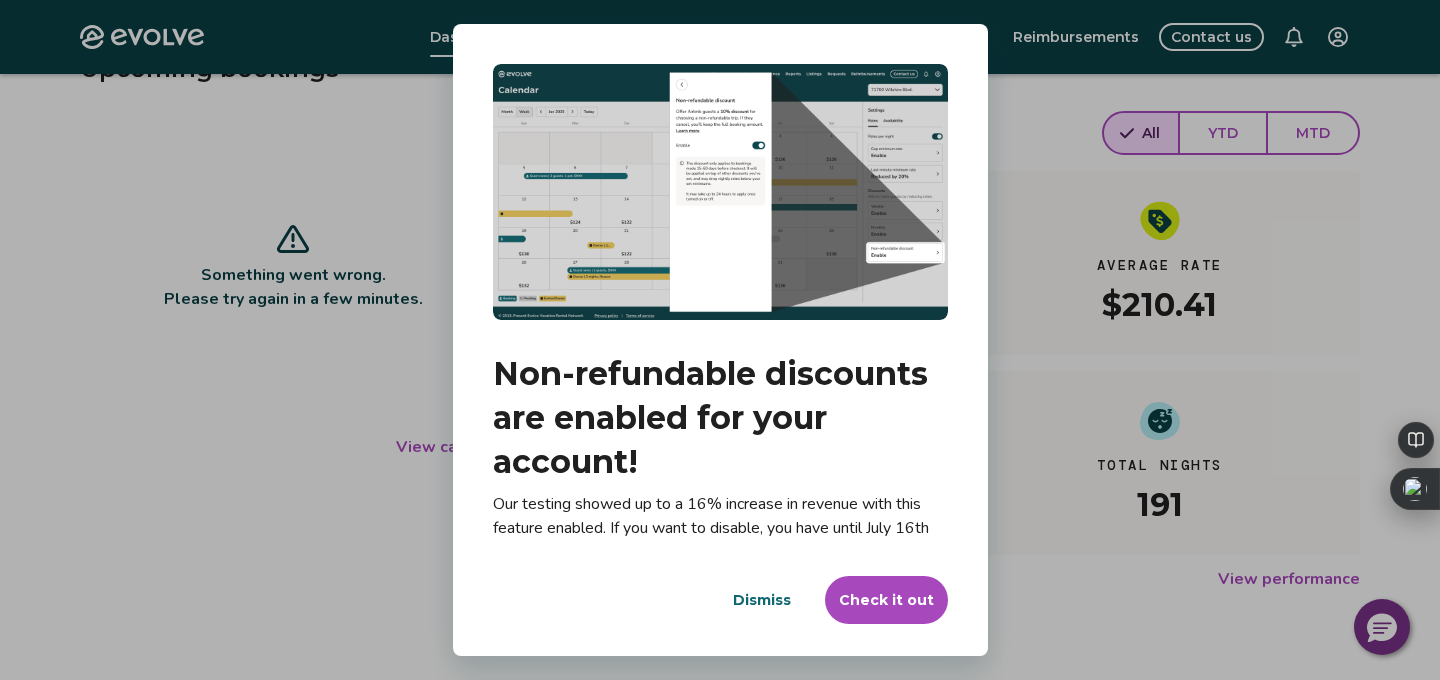 click on "Check it out" at bounding box center [886, 600] 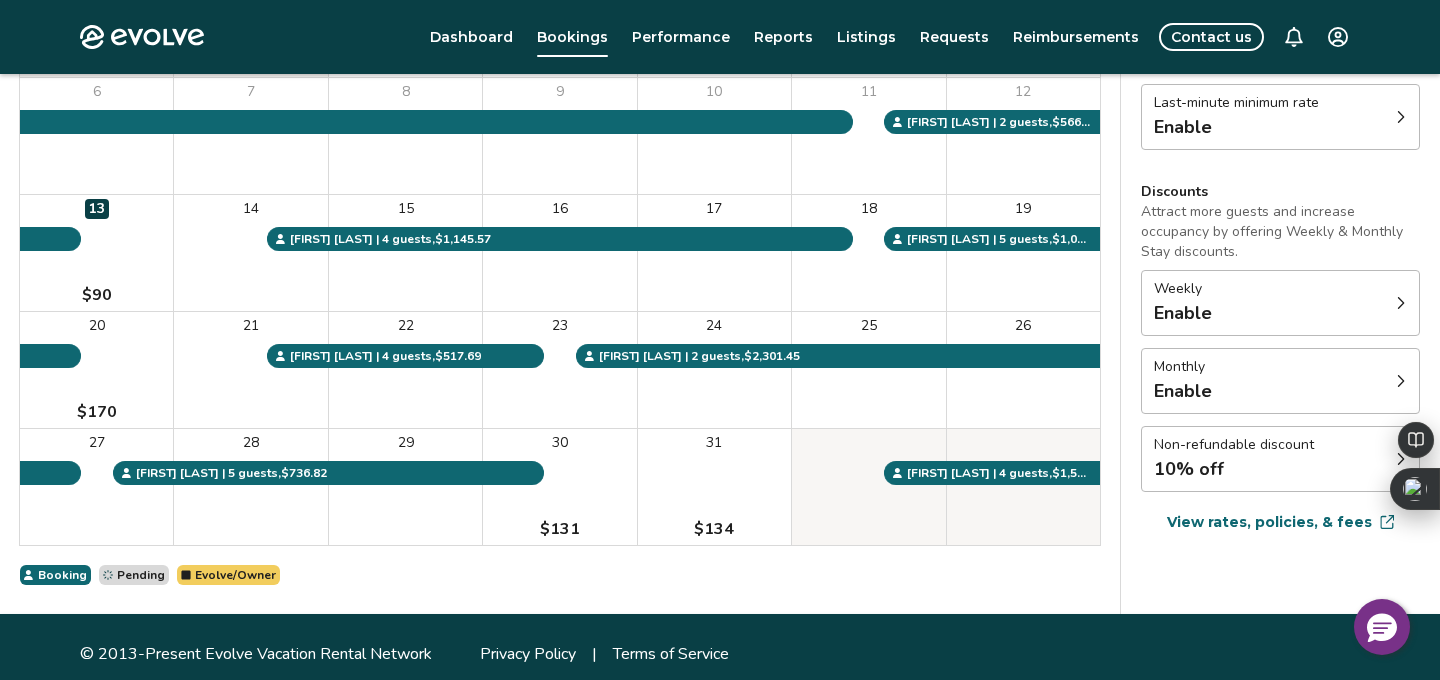 scroll, scrollTop: 354, scrollLeft: 0, axis: vertical 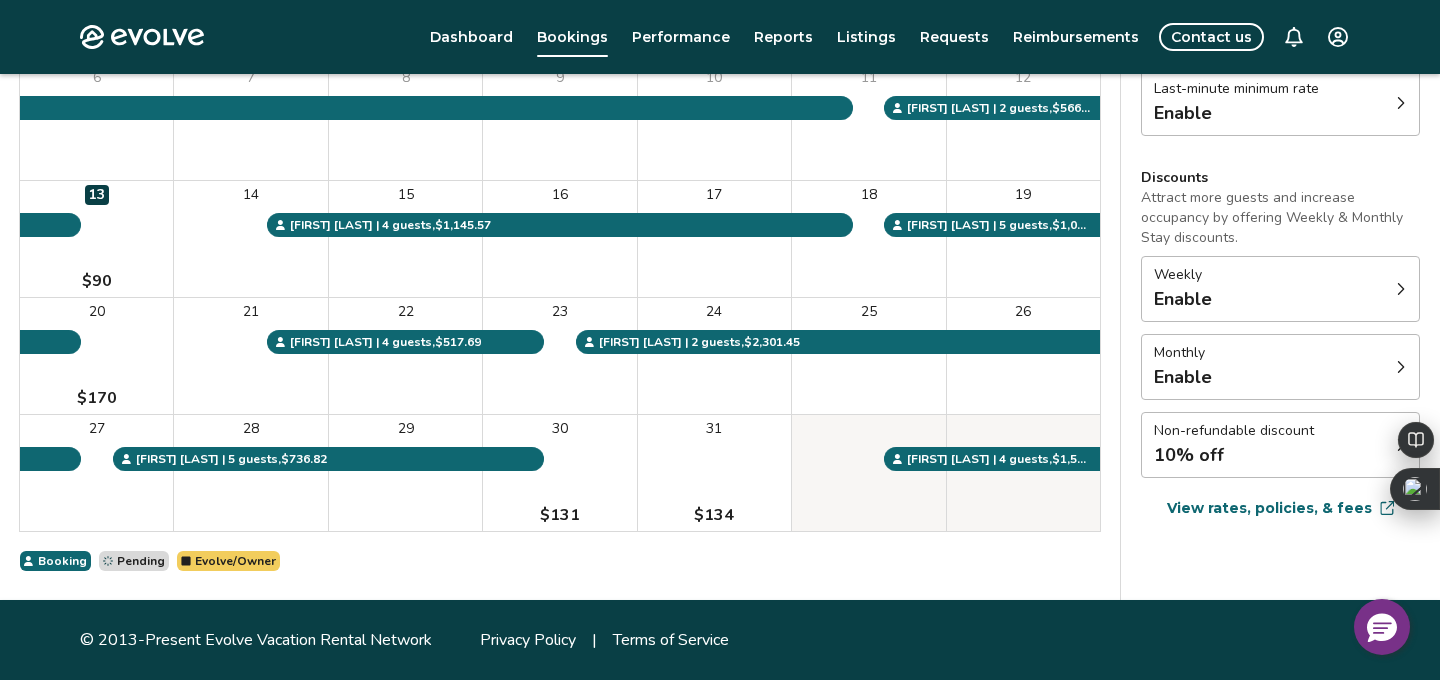 click on "View rates, policies, & fees" at bounding box center (1269, 508) 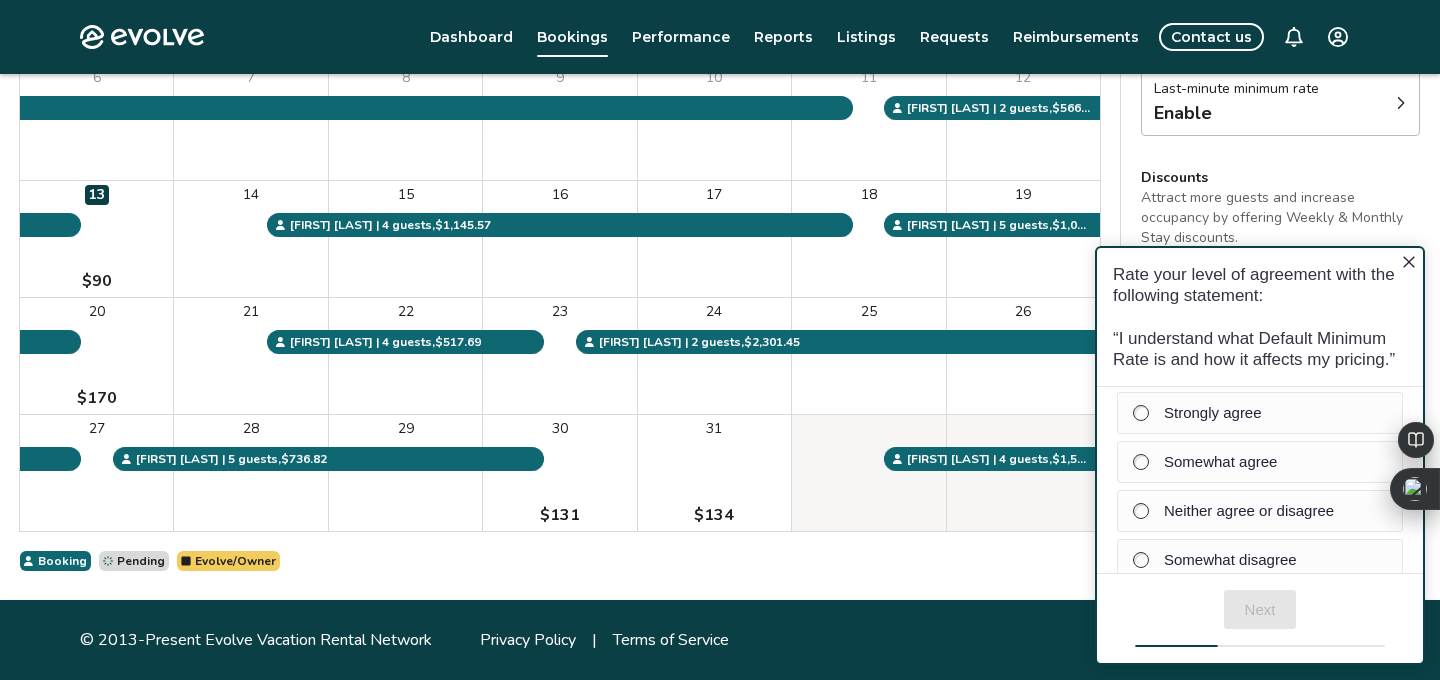 scroll, scrollTop: 0, scrollLeft: 0, axis: both 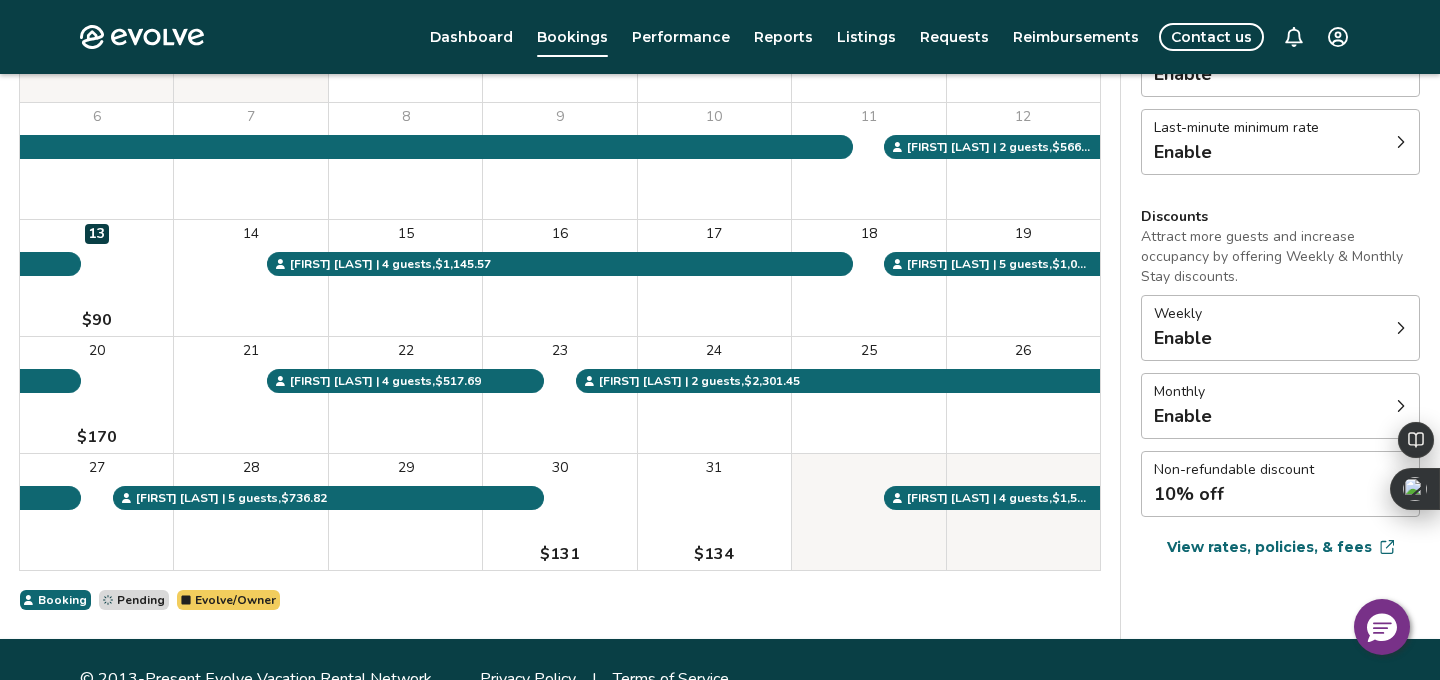 click at bounding box center [1401, 406] 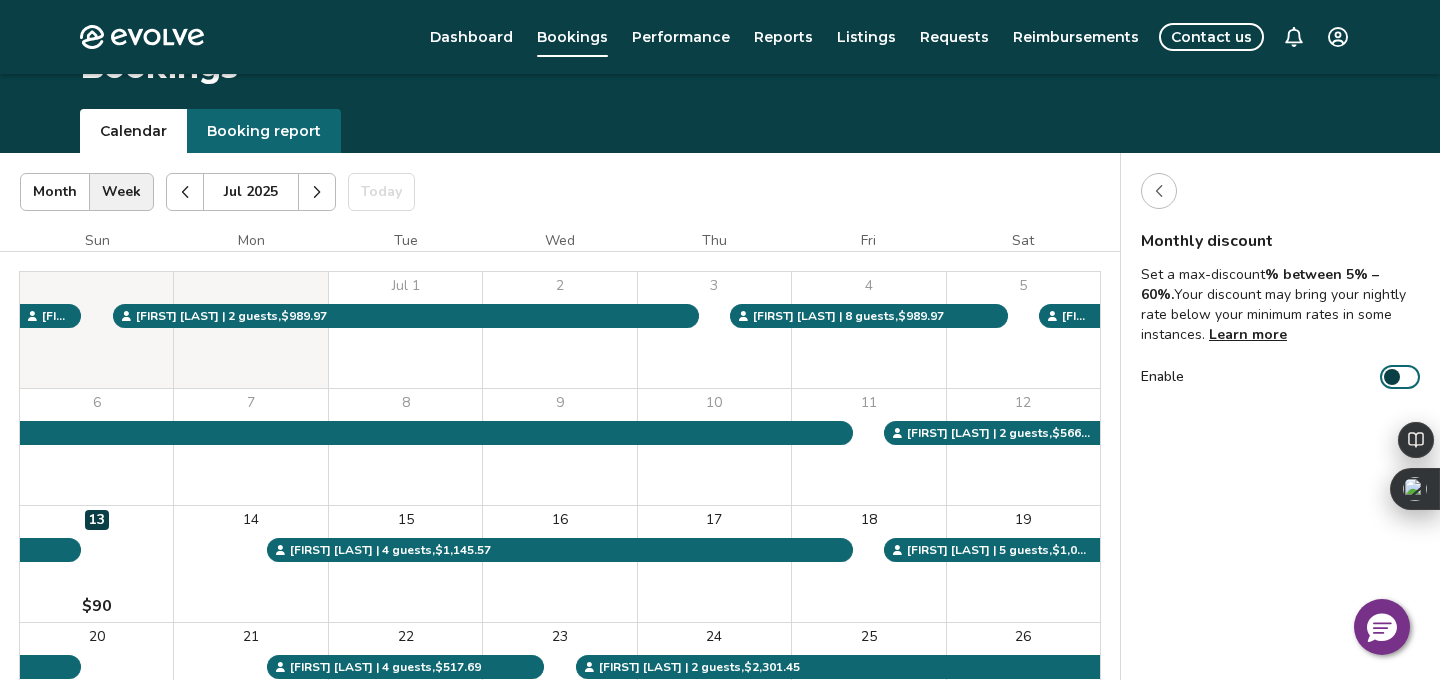 scroll, scrollTop: 49, scrollLeft: 0, axis: vertical 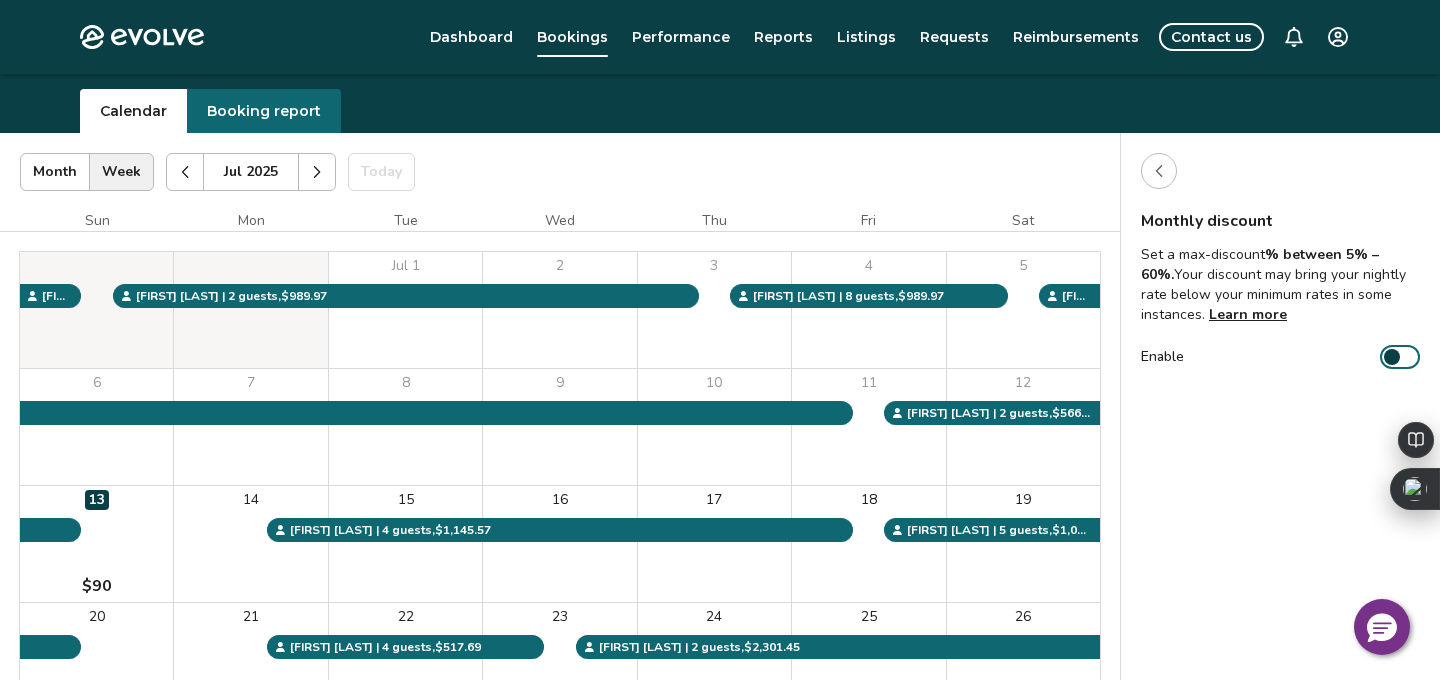 click 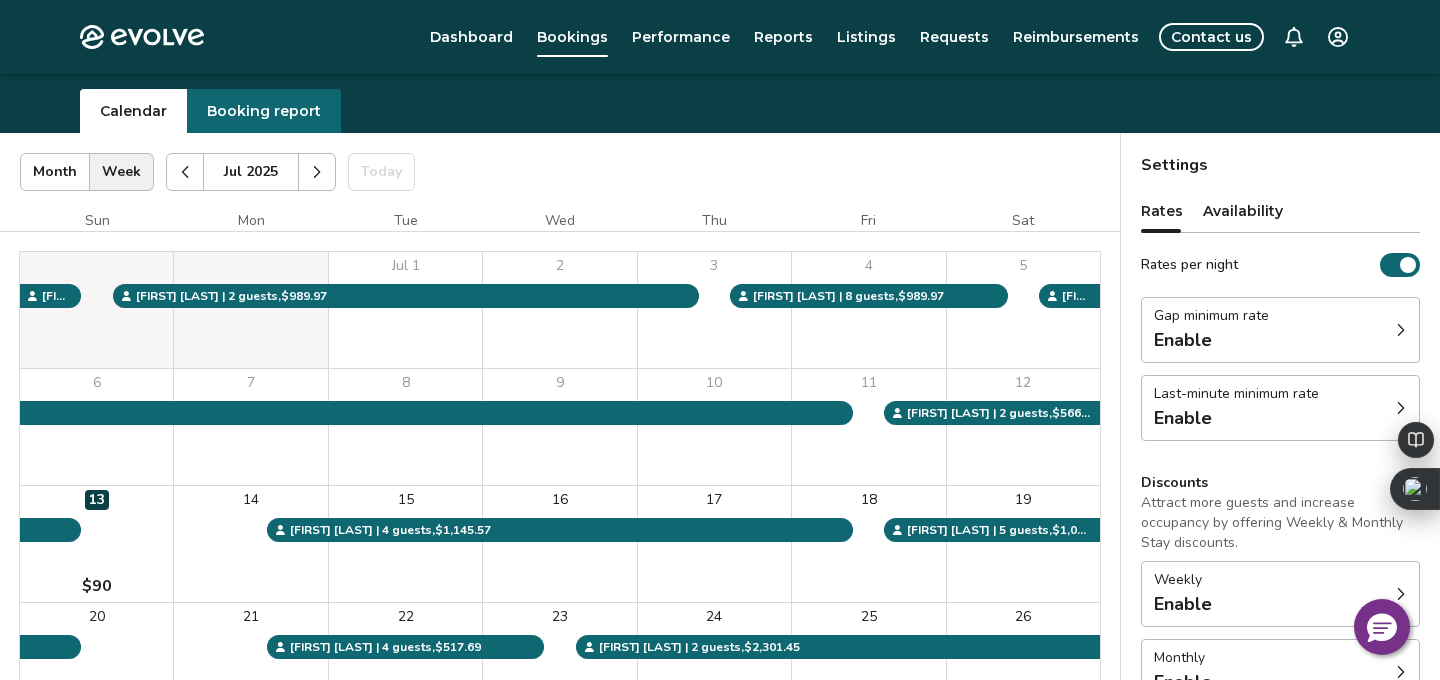 click 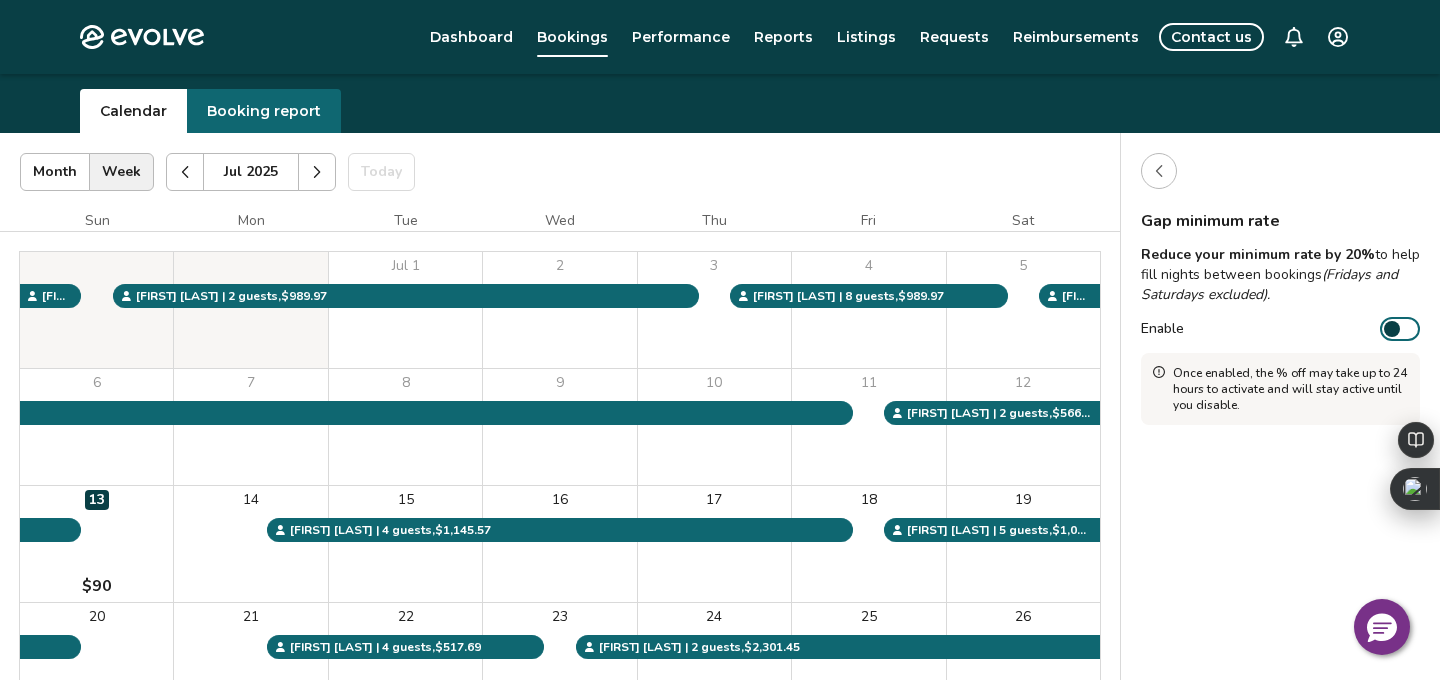 click 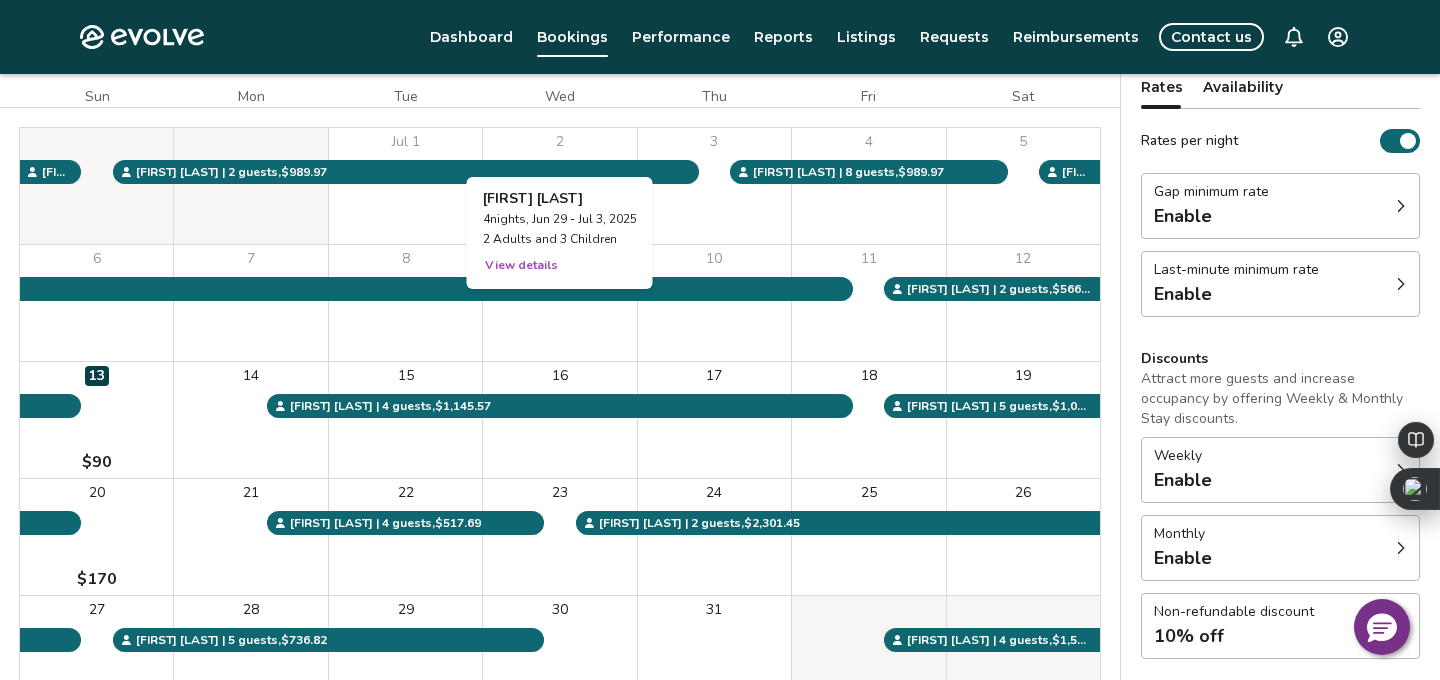 scroll, scrollTop: 230, scrollLeft: 0, axis: vertical 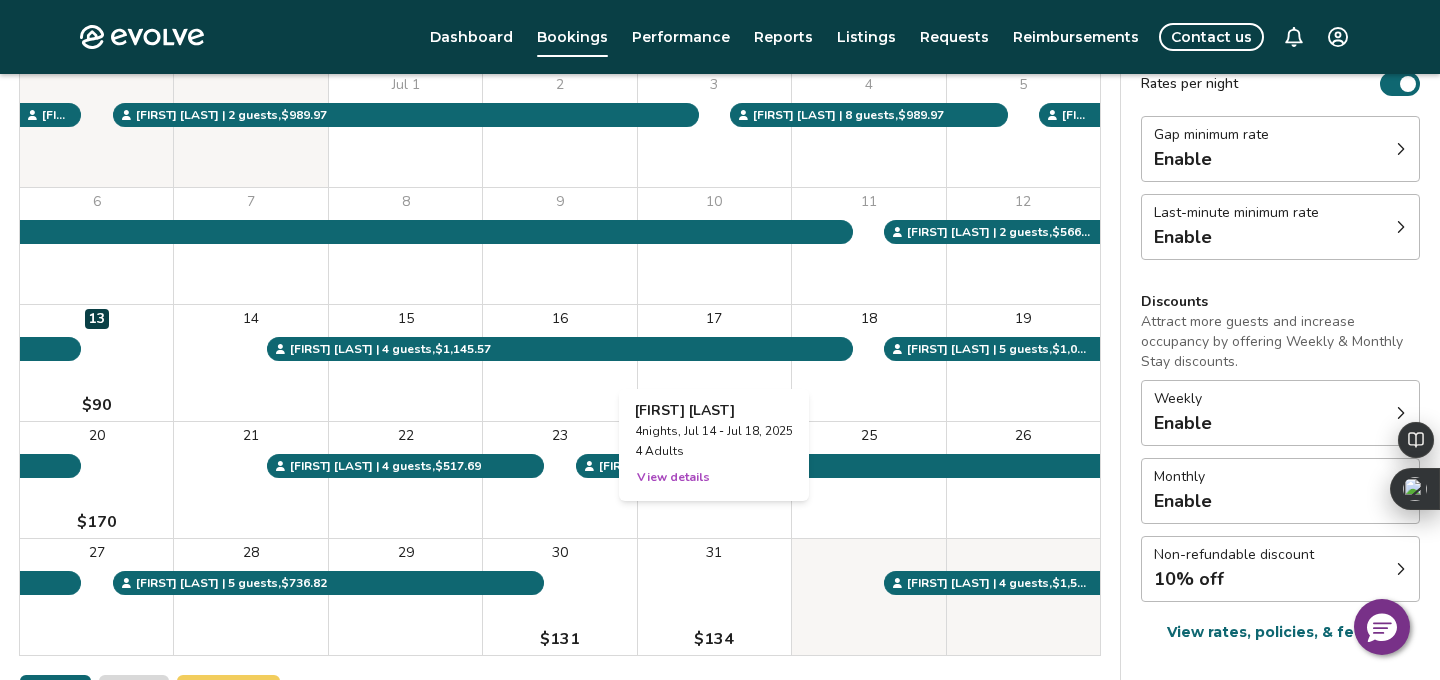 click on "17" at bounding box center (714, 363) 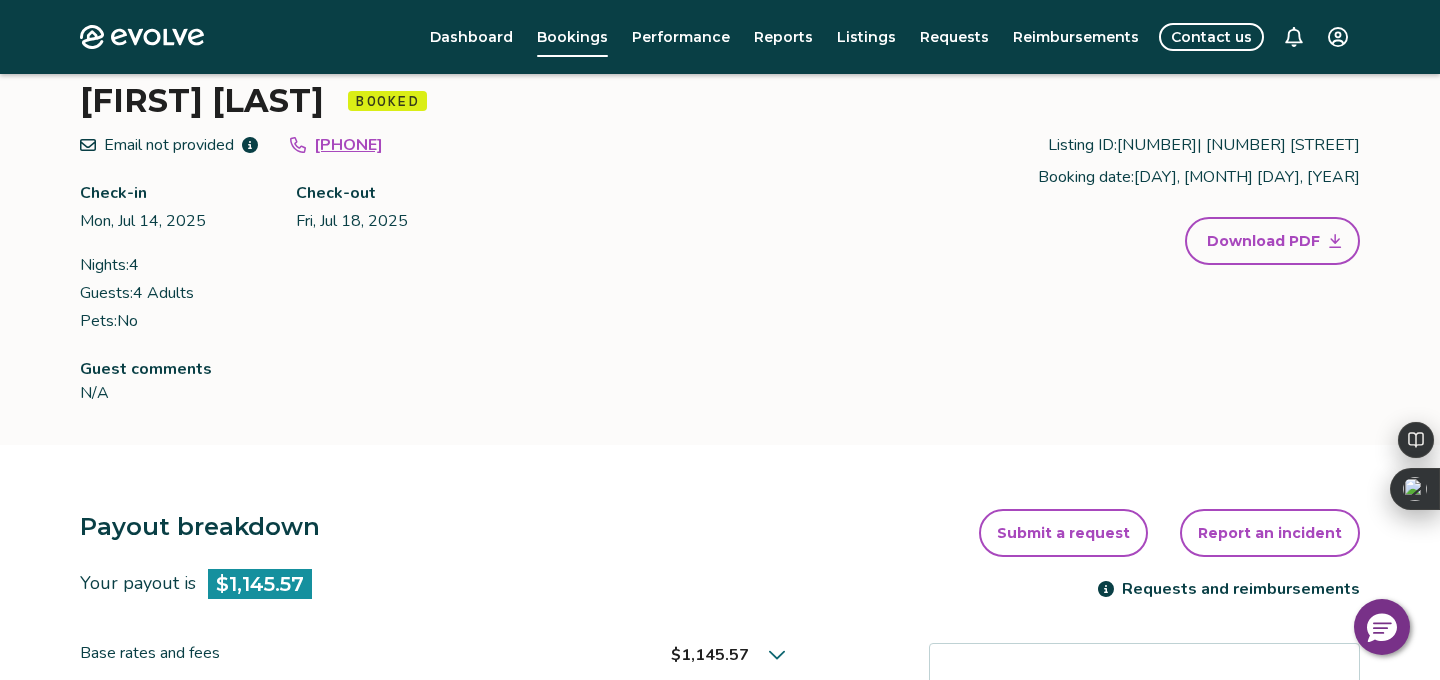 scroll, scrollTop: 110, scrollLeft: 0, axis: vertical 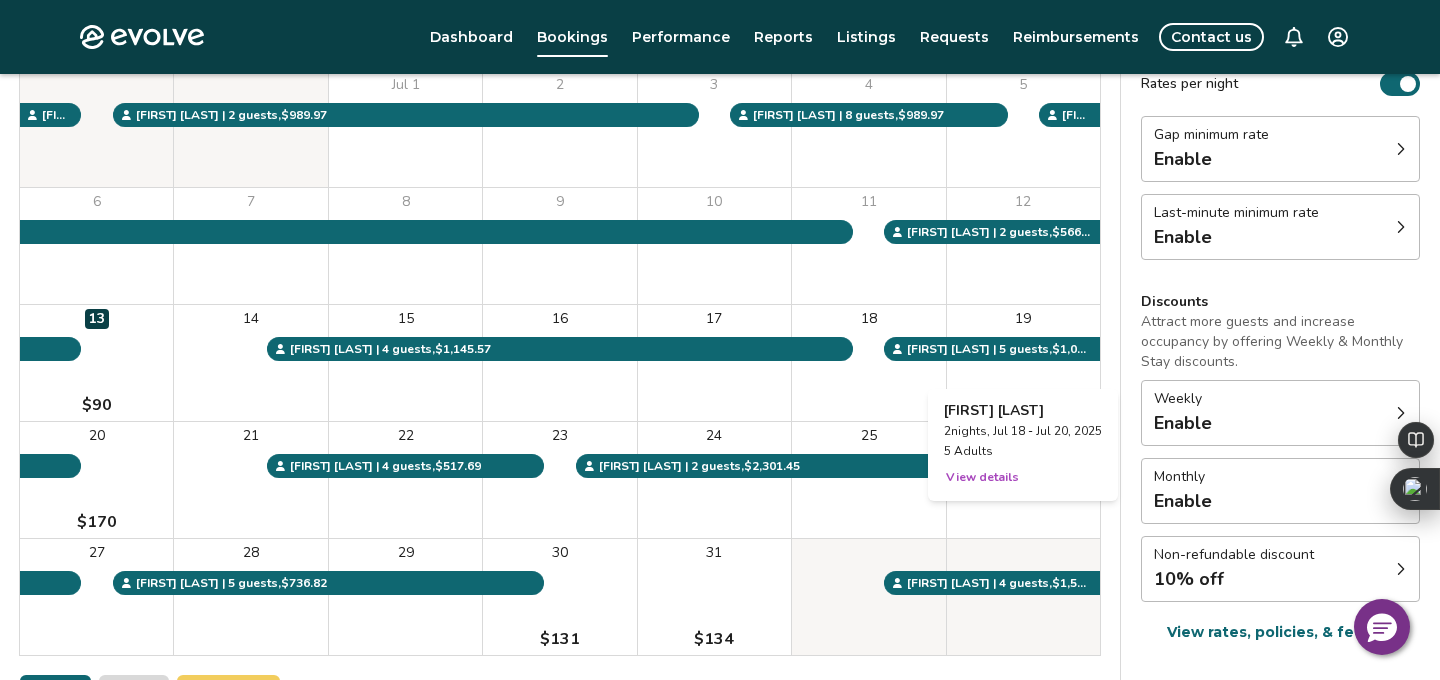 click on "19" at bounding box center [1023, 363] 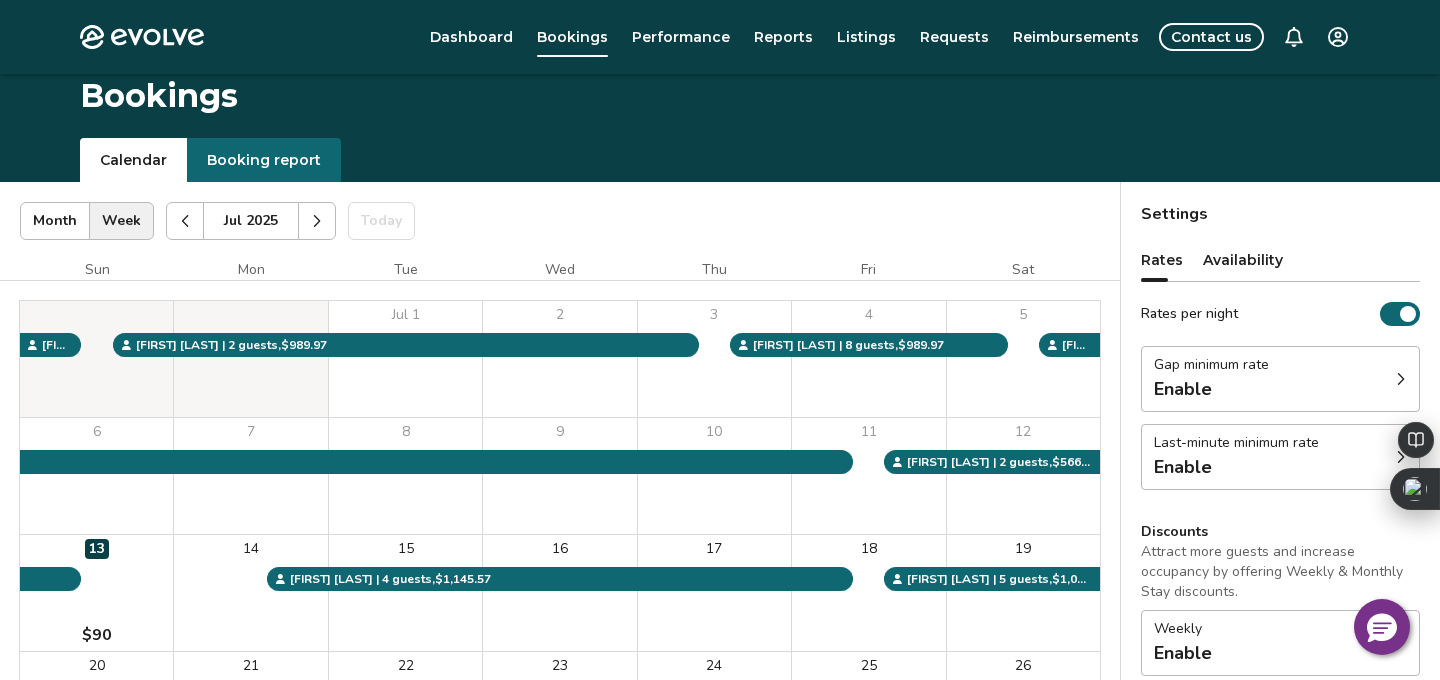 scroll, scrollTop: 230, scrollLeft: 0, axis: vertical 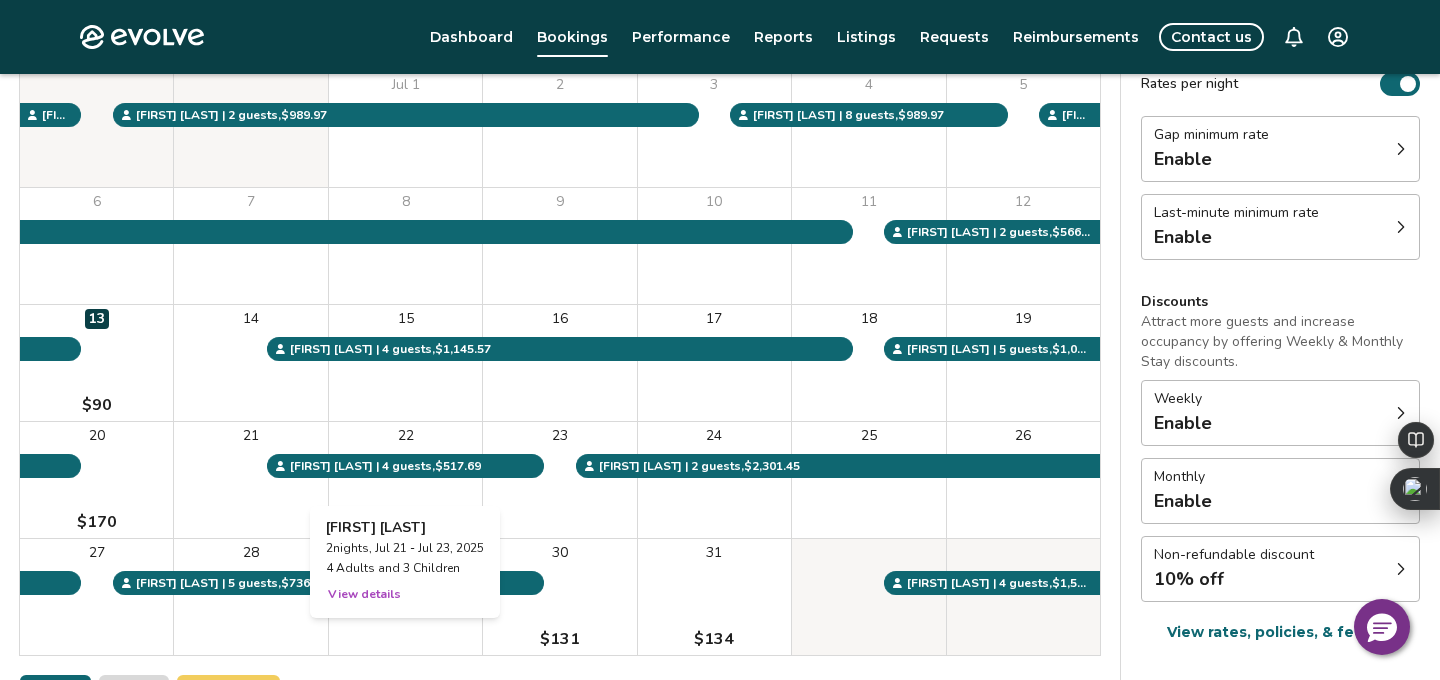 click on "22" at bounding box center (405, 480) 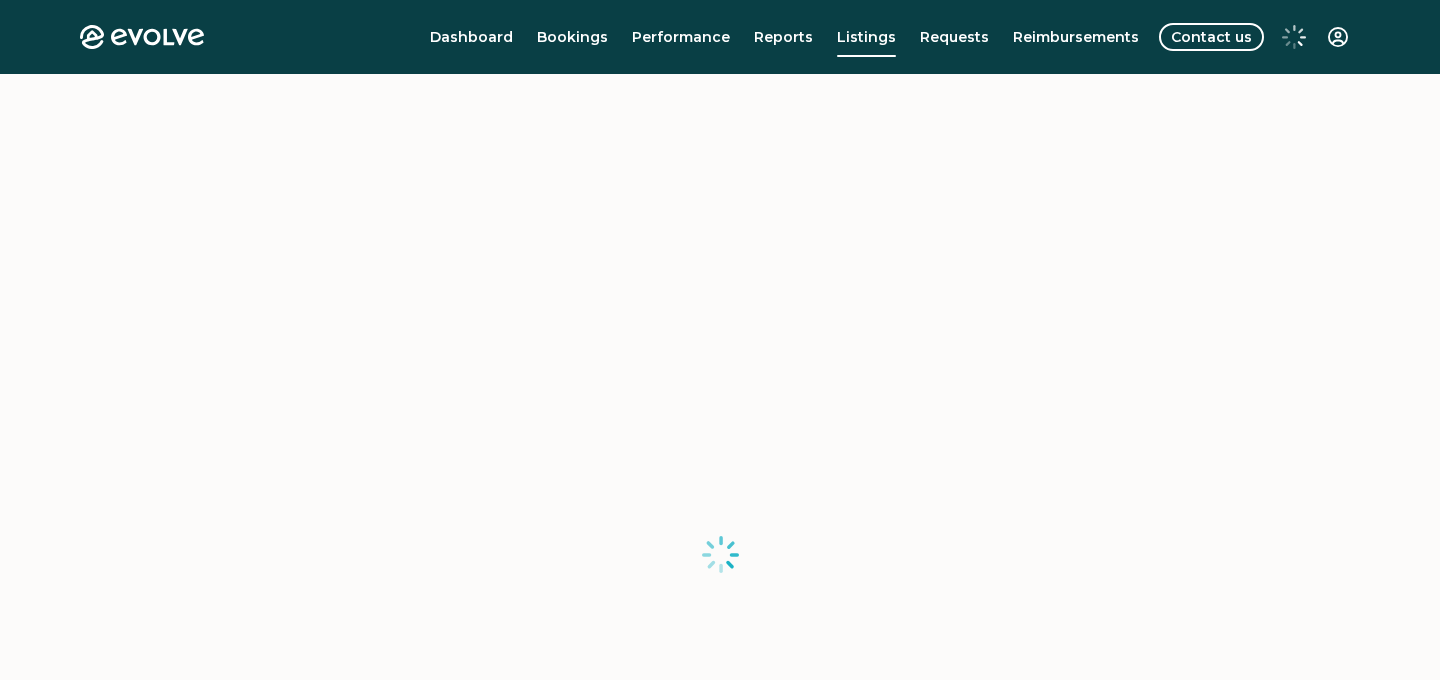 scroll, scrollTop: 0, scrollLeft: 0, axis: both 